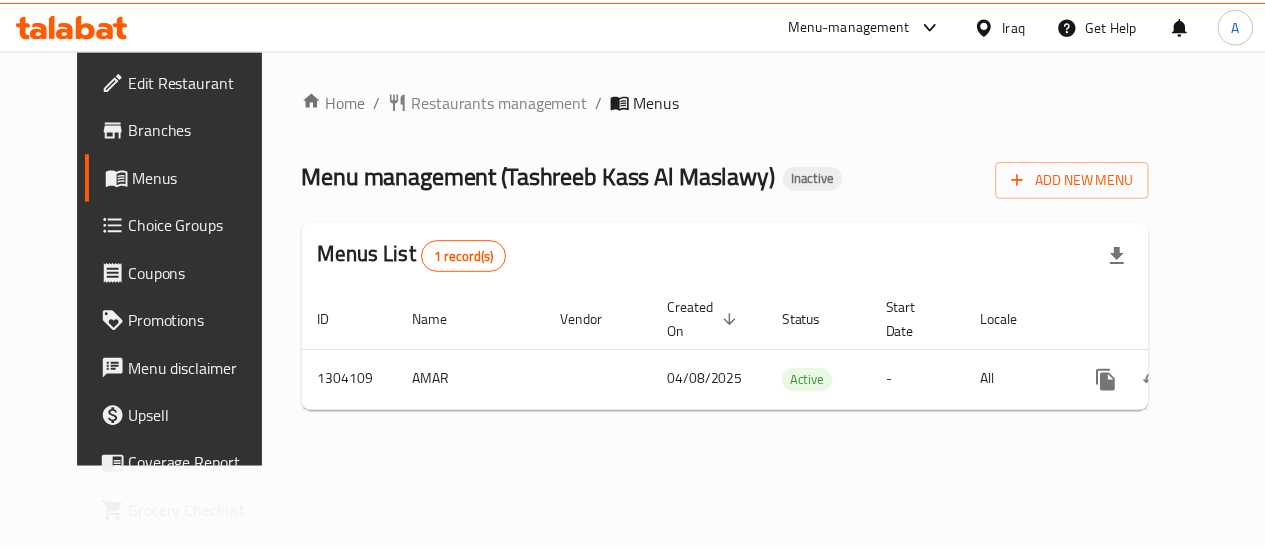 scroll, scrollTop: 0, scrollLeft: 0, axis: both 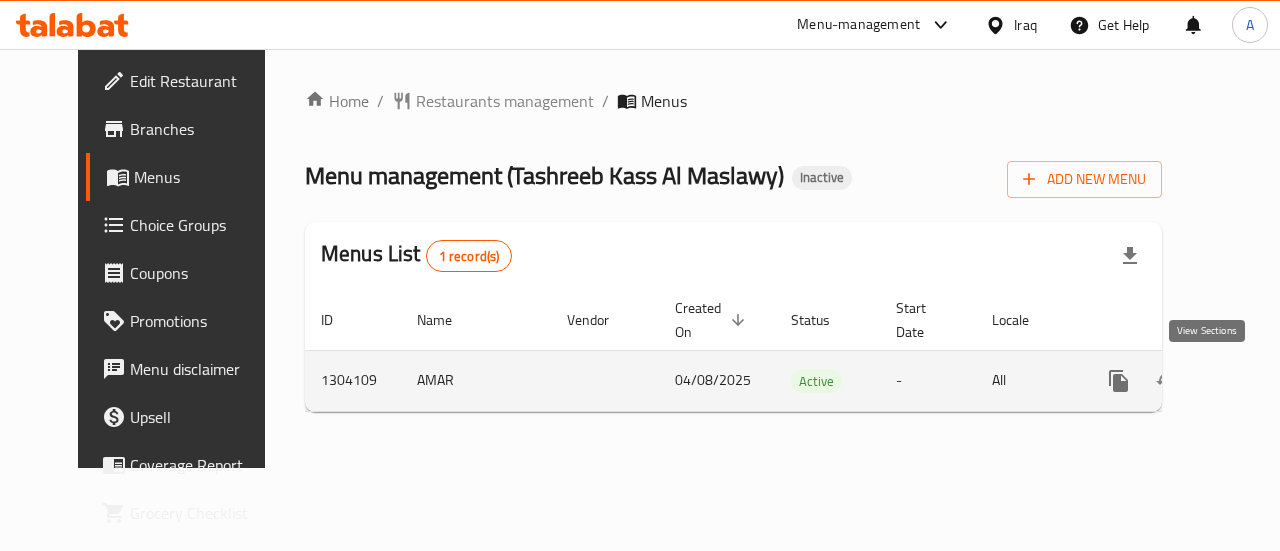 click 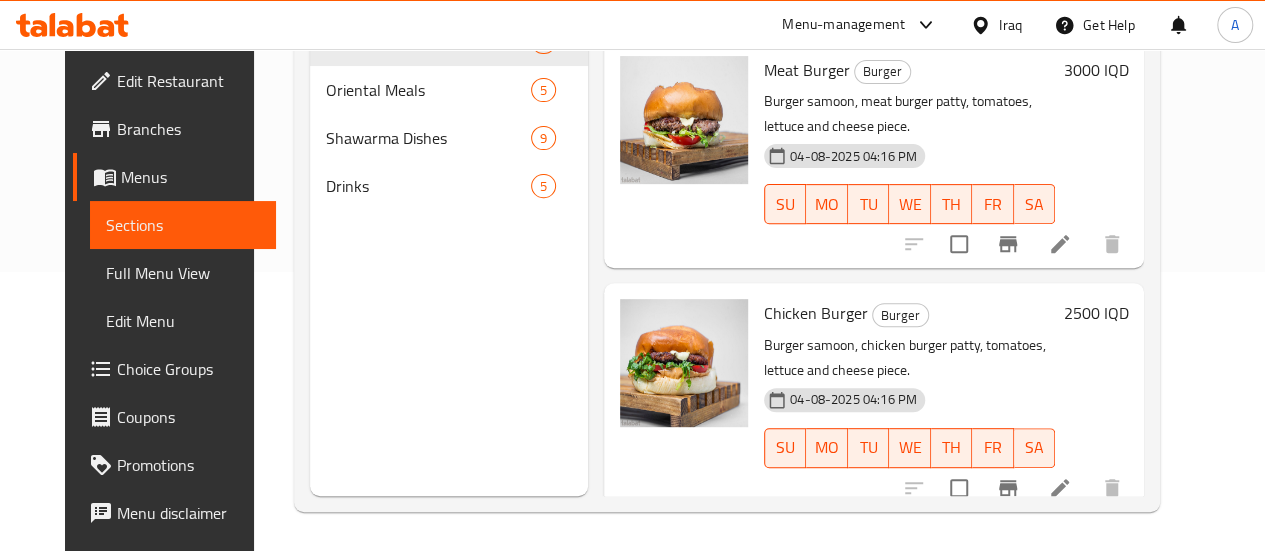 scroll, scrollTop: 280, scrollLeft: 0, axis: vertical 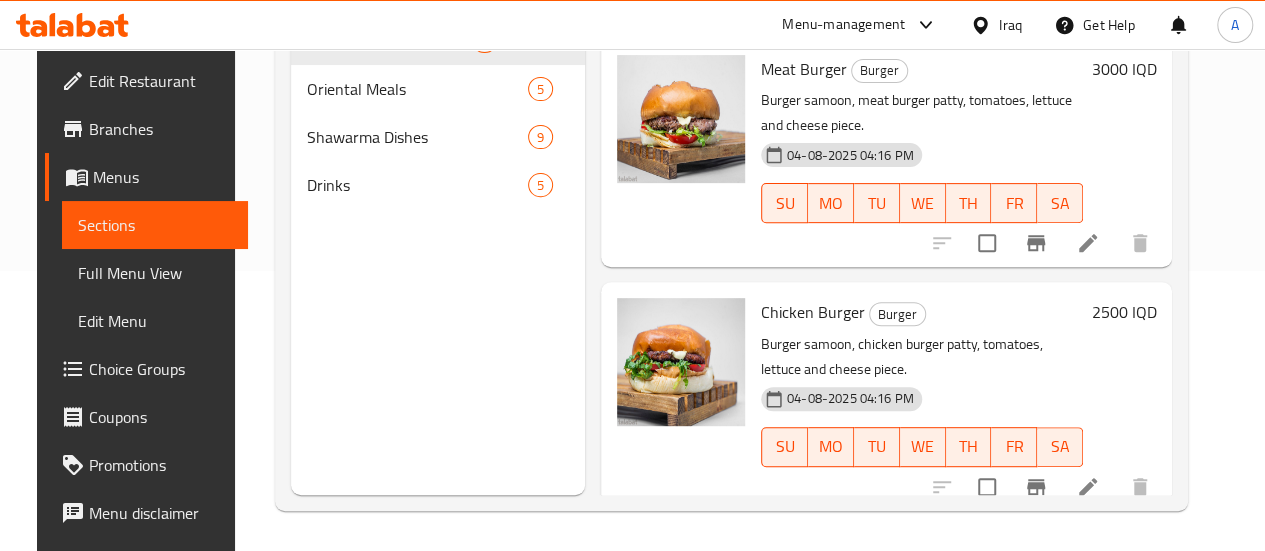 click on "Burger 2" at bounding box center (438, 41) 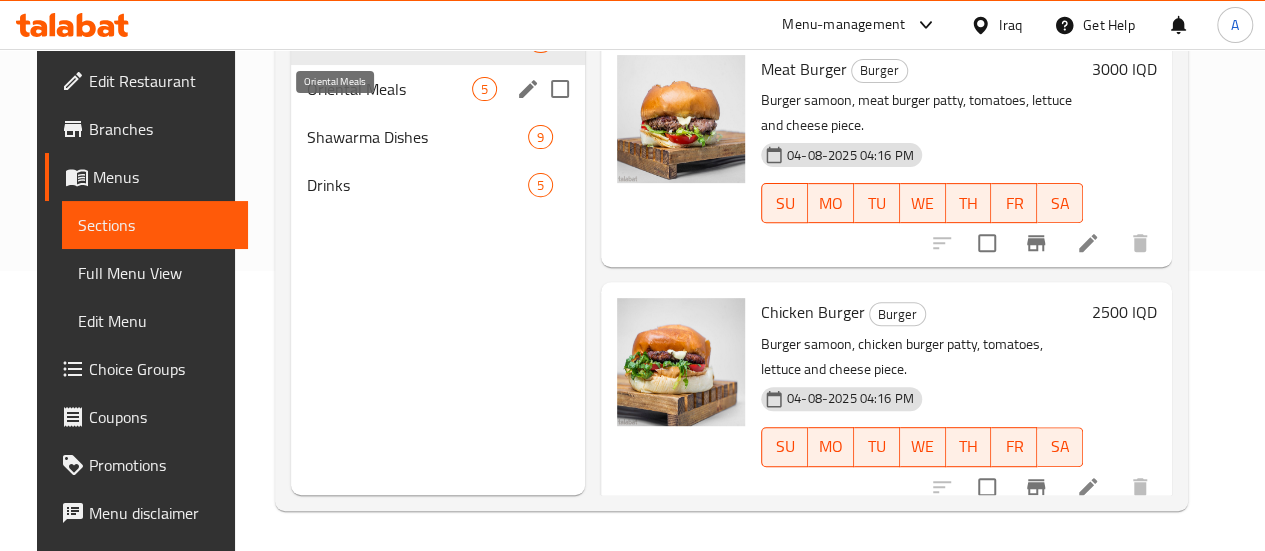 click on "Oriental Meals" at bounding box center [389, 89] 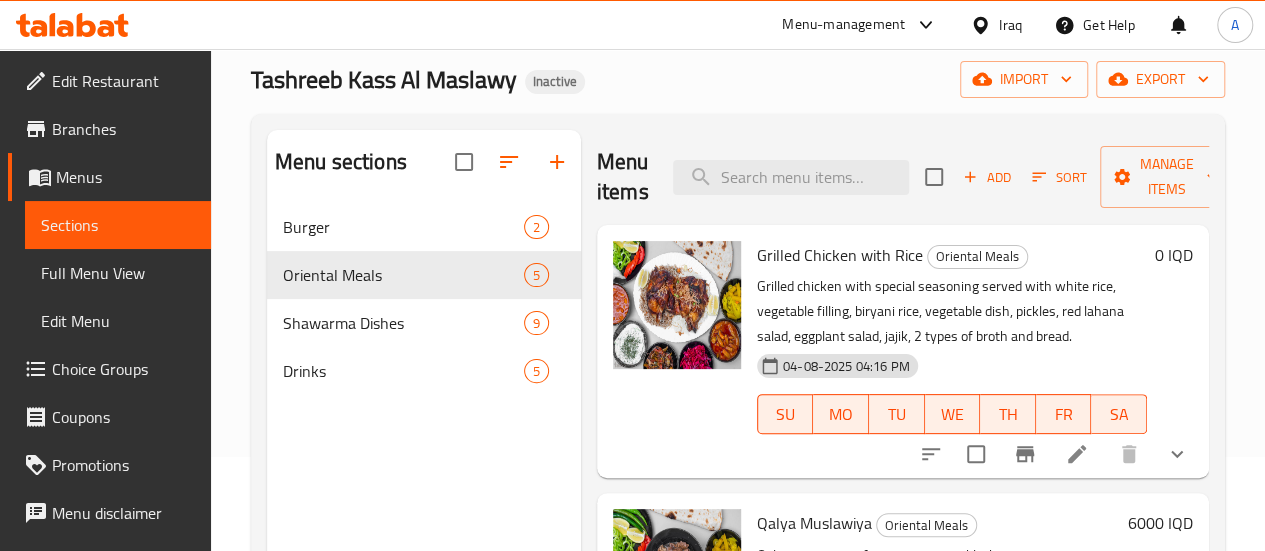 scroll, scrollTop: 280, scrollLeft: 0, axis: vertical 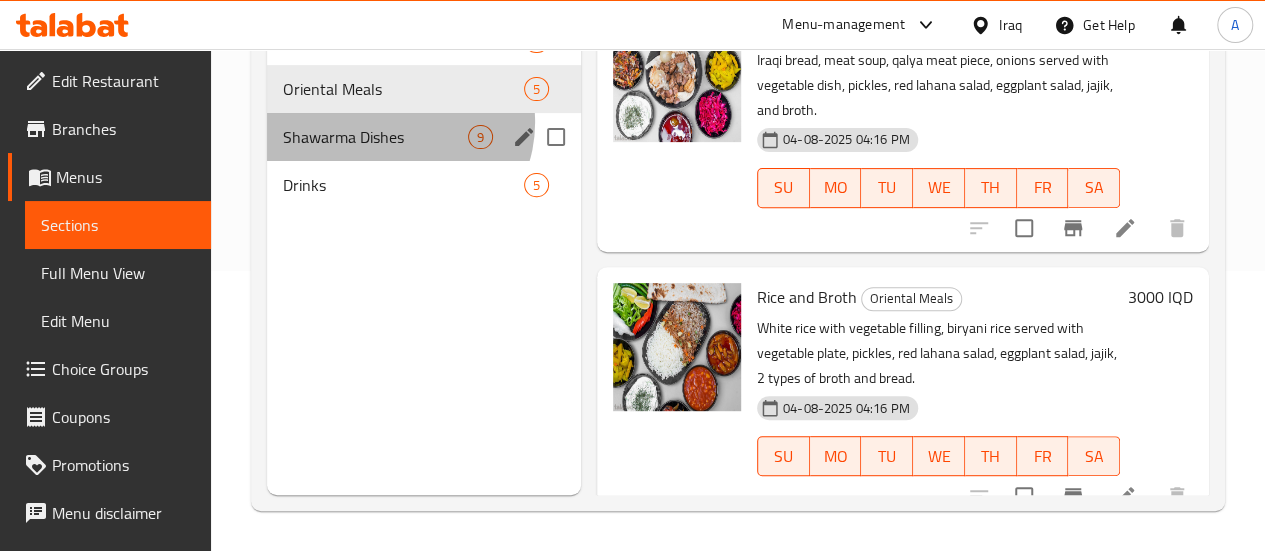 click on "Shawarma Dishes 9" at bounding box center [424, 137] 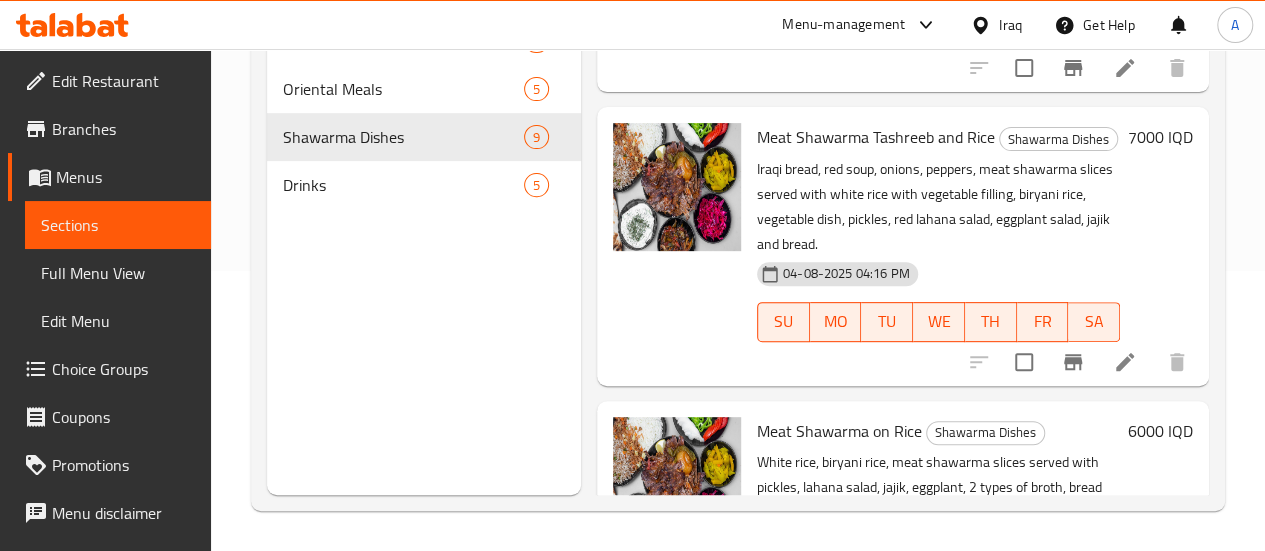 scroll, scrollTop: 0, scrollLeft: 0, axis: both 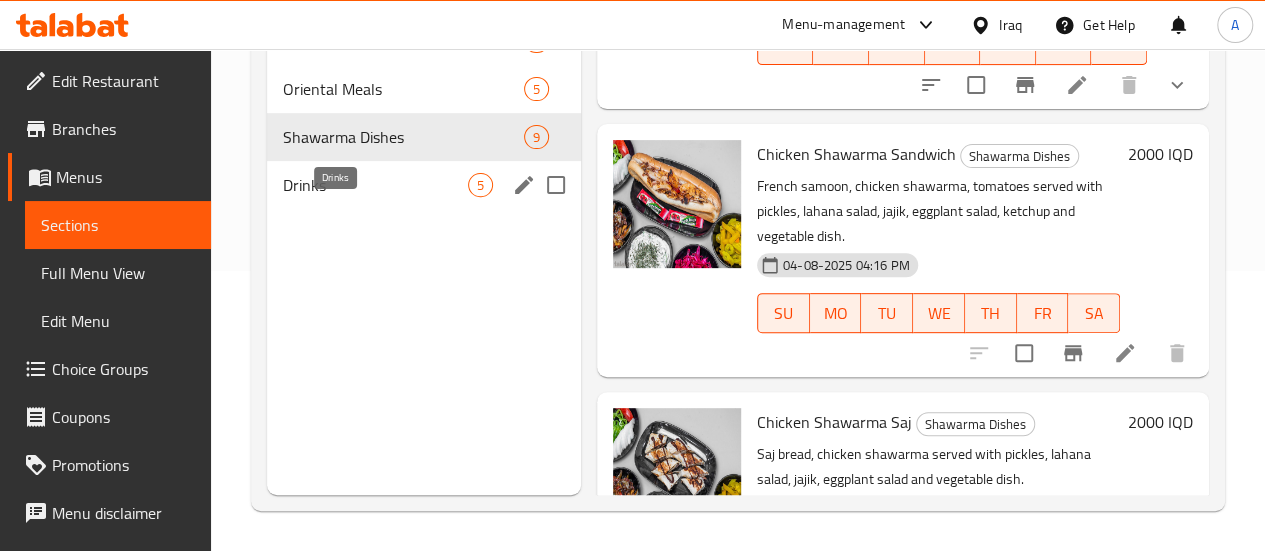 click on "Drinks" at bounding box center [375, 185] 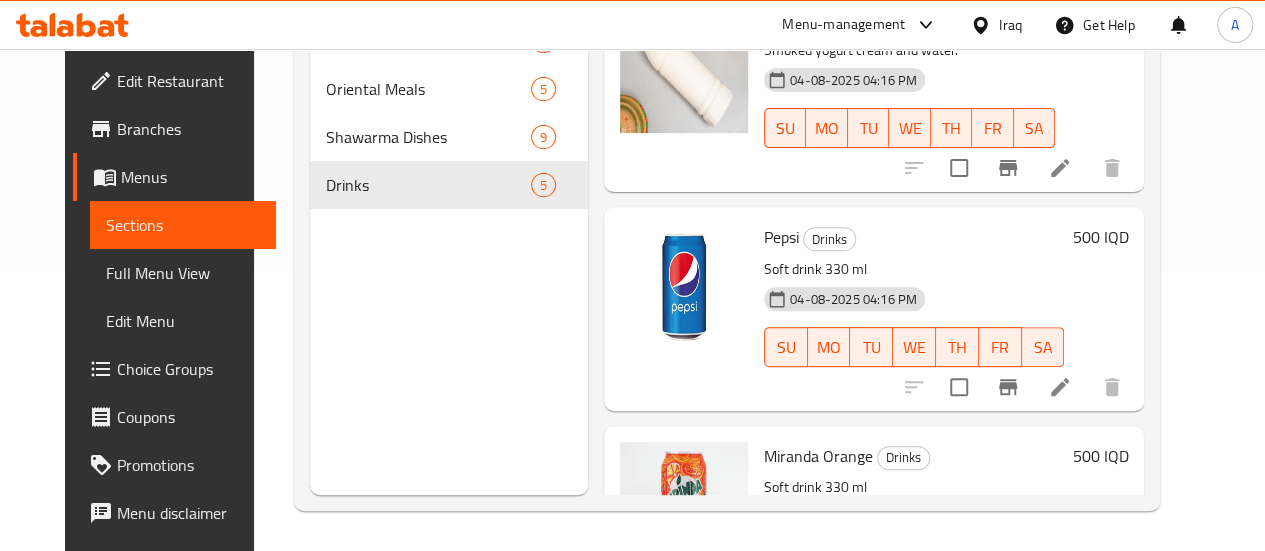 scroll, scrollTop: 0, scrollLeft: 0, axis: both 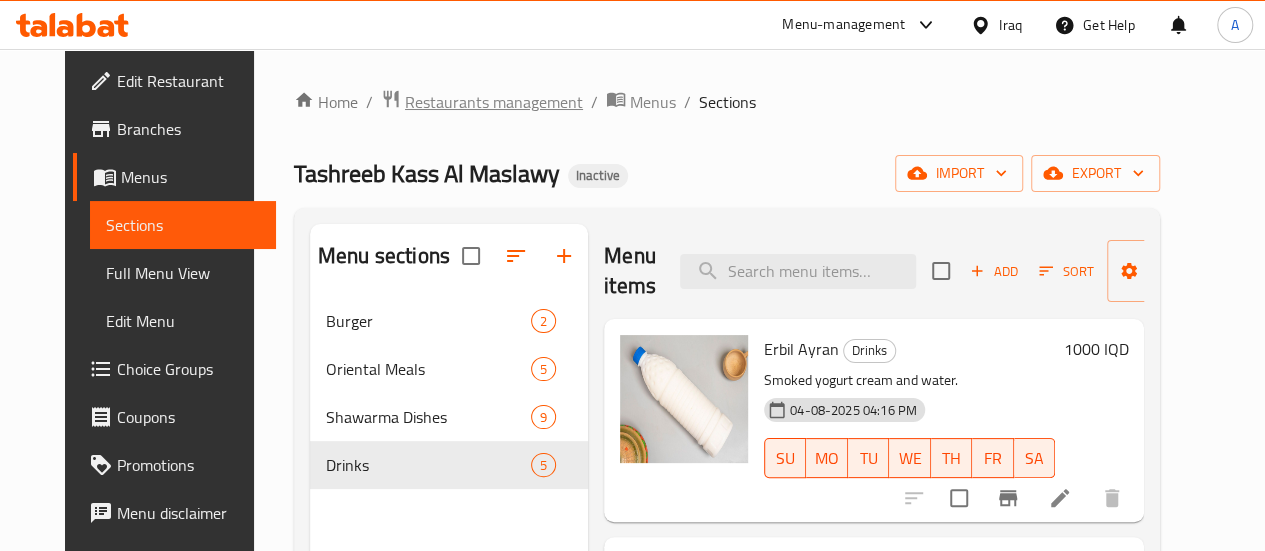 click on "Restaurants management" at bounding box center [494, 102] 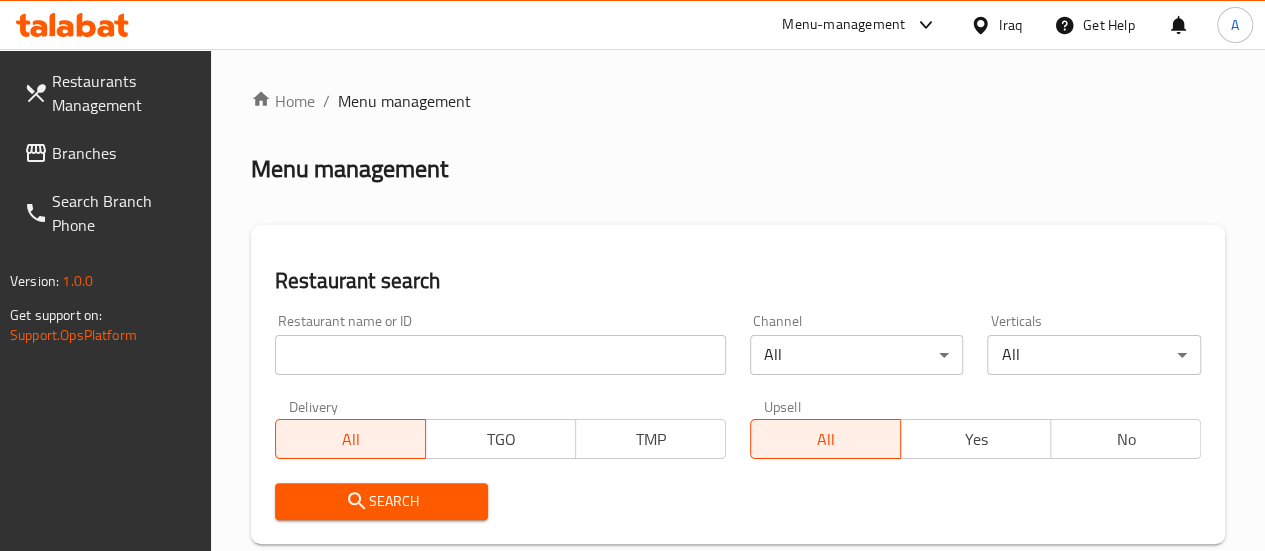 click on "Branches" at bounding box center [123, 153] 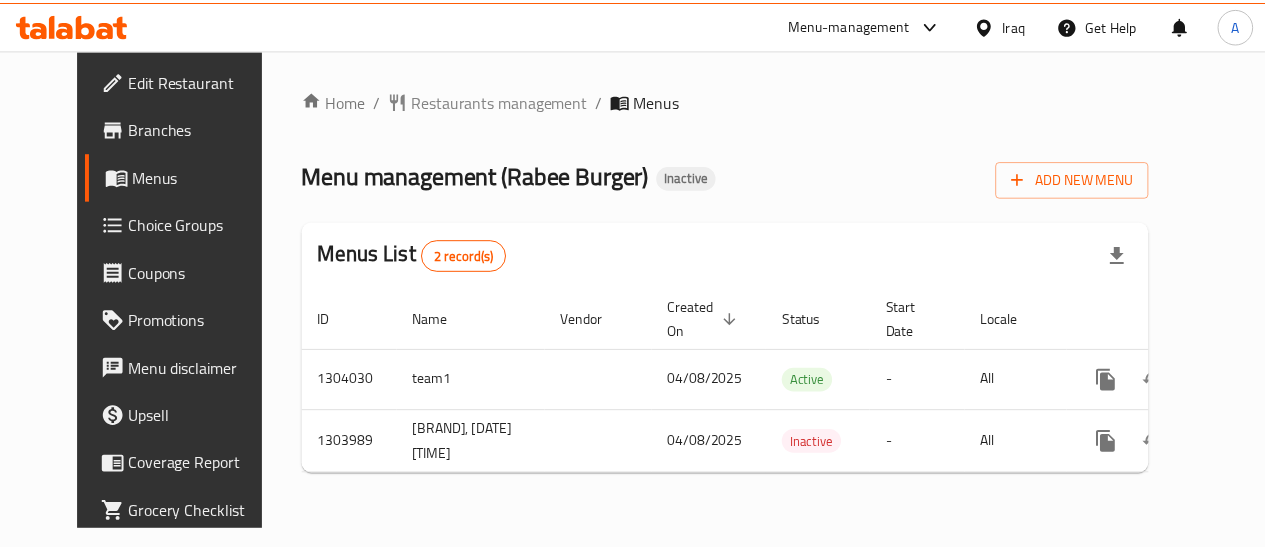 scroll, scrollTop: 0, scrollLeft: 0, axis: both 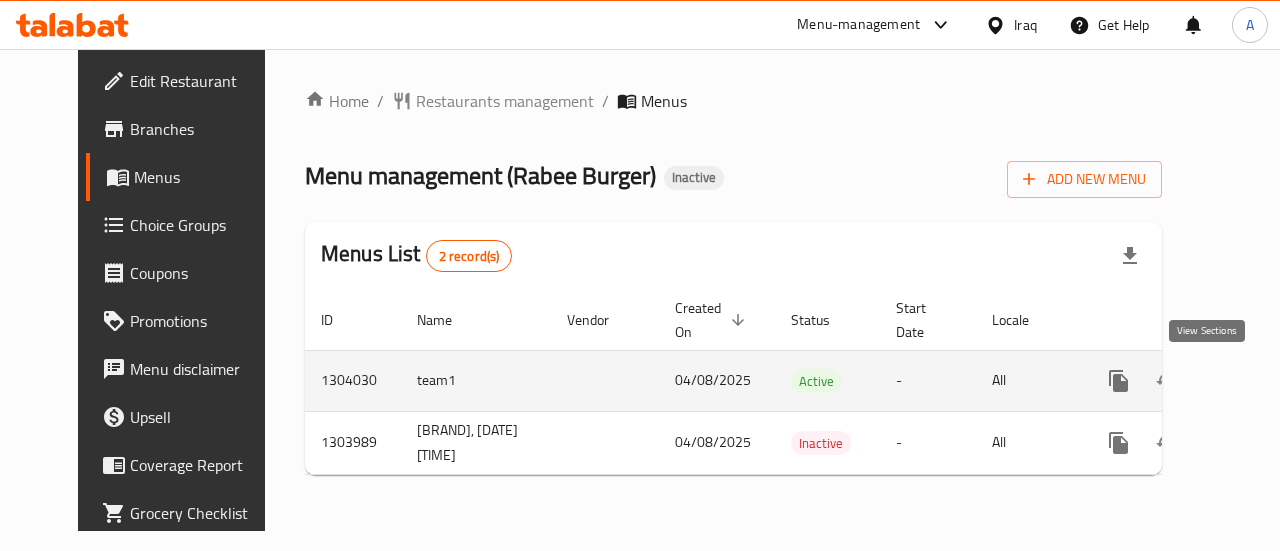 click 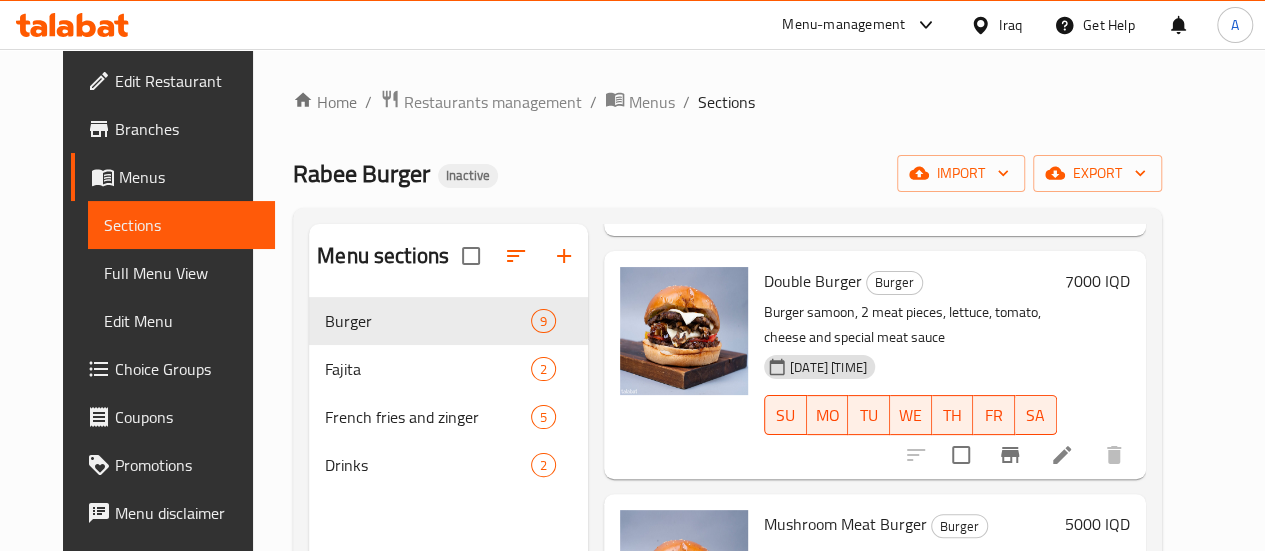 scroll, scrollTop: 1544, scrollLeft: 0, axis: vertical 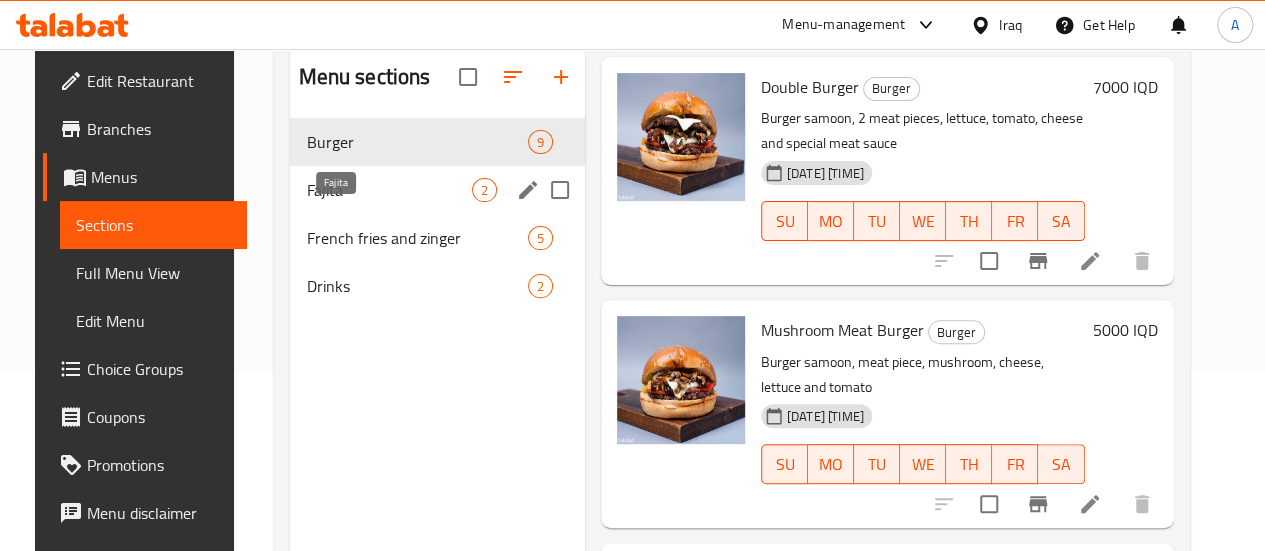 click on "Fajita" at bounding box center [388, 190] 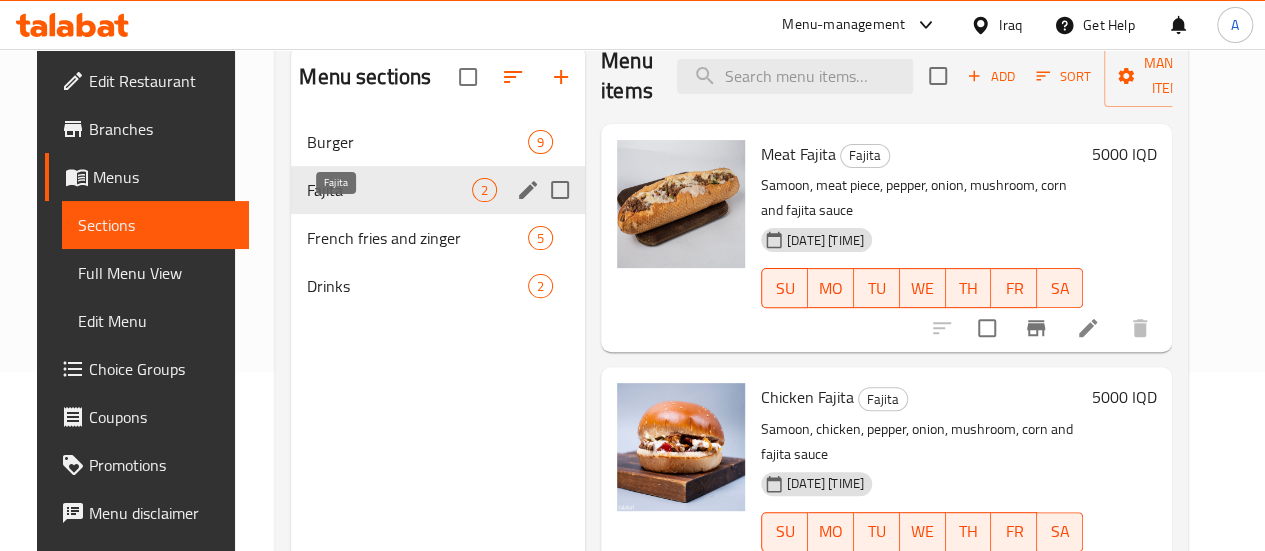 scroll, scrollTop: 0, scrollLeft: 0, axis: both 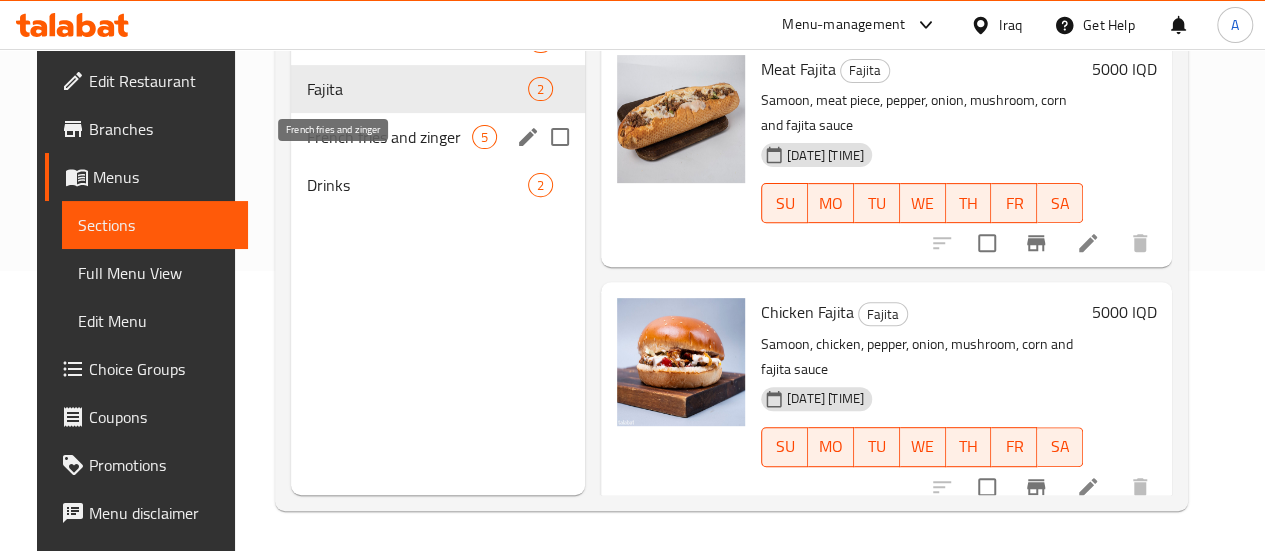 click on "French fries and zinger" at bounding box center (389, 137) 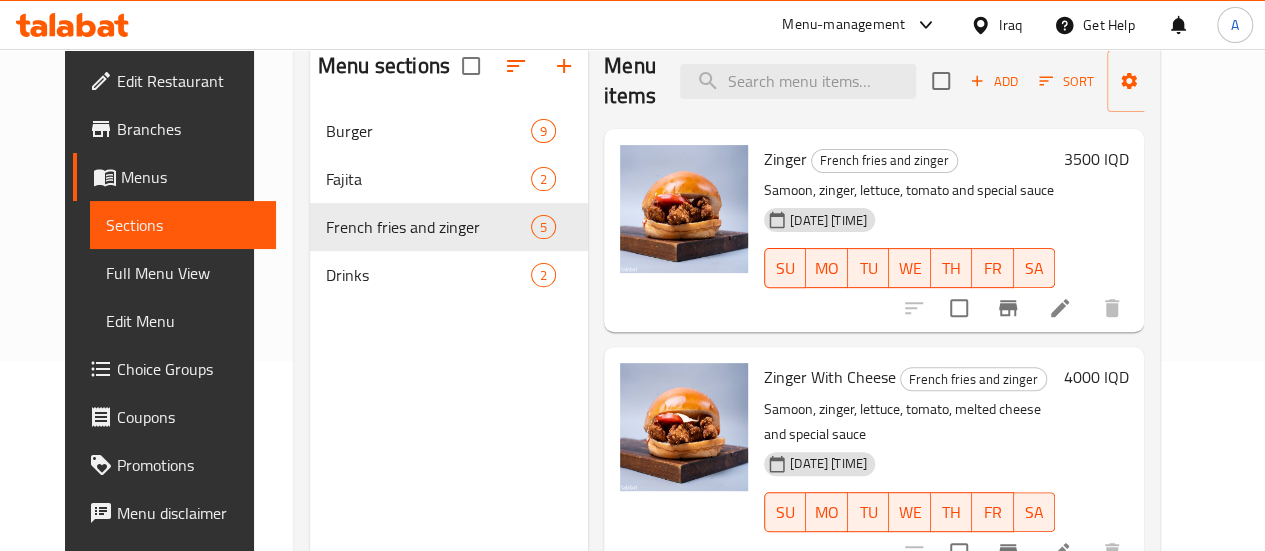 scroll, scrollTop: 191, scrollLeft: 0, axis: vertical 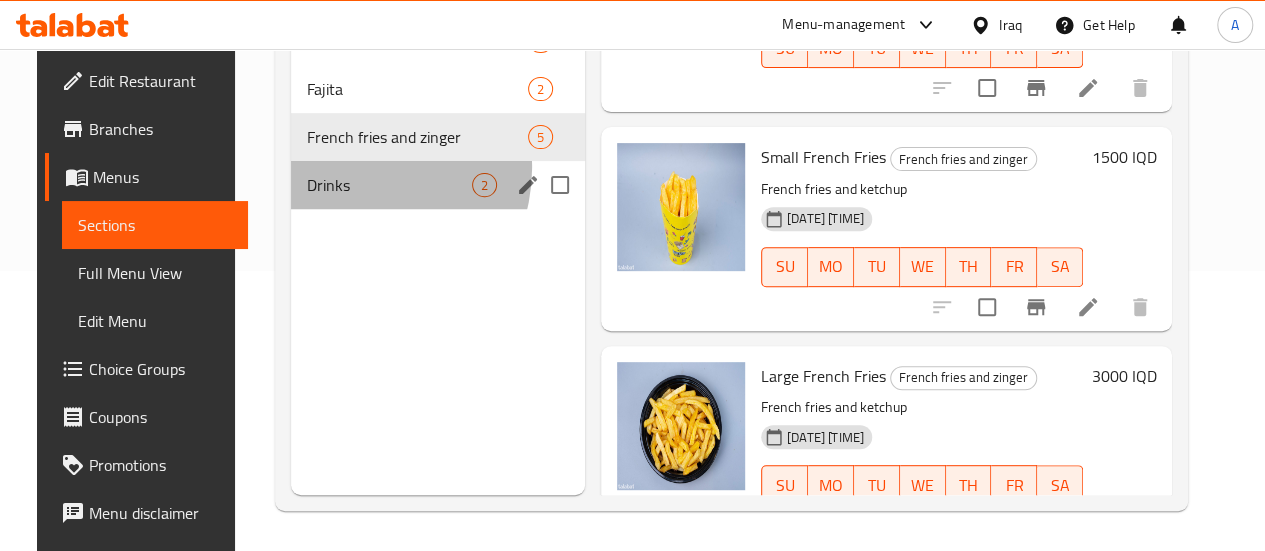 click on "Drinks 2" at bounding box center [438, 185] 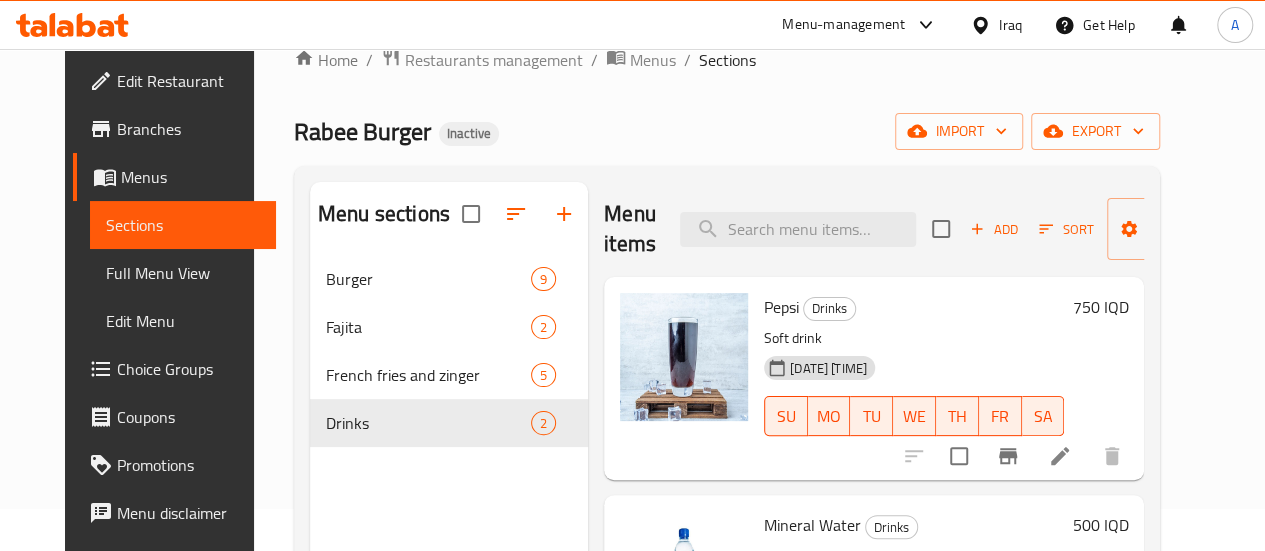 scroll, scrollTop: 41, scrollLeft: 0, axis: vertical 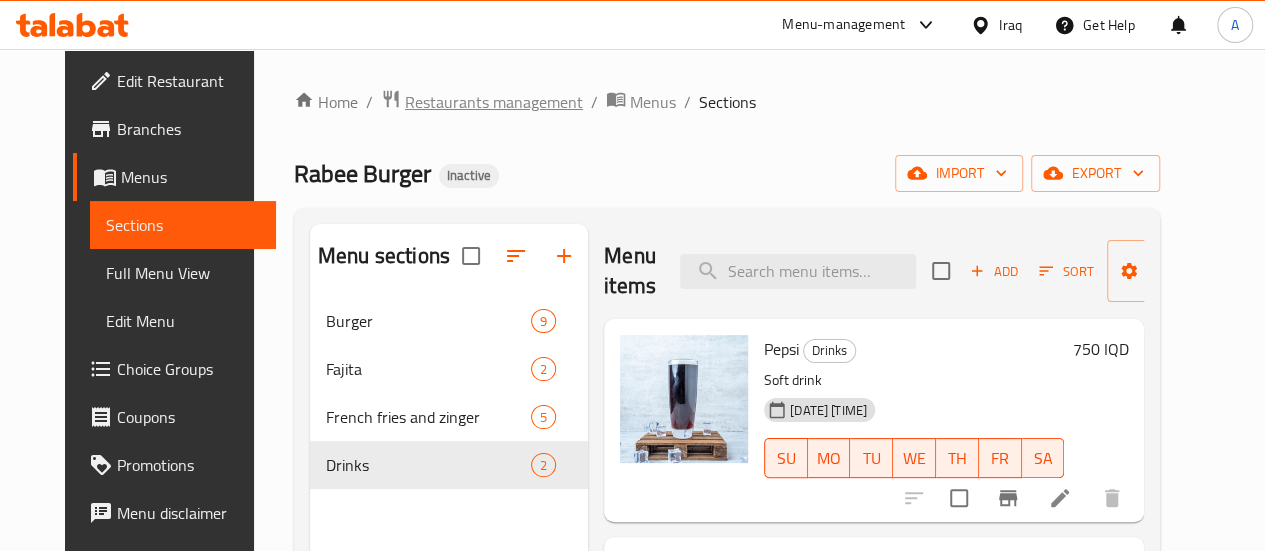 click on "Restaurants management" at bounding box center (494, 102) 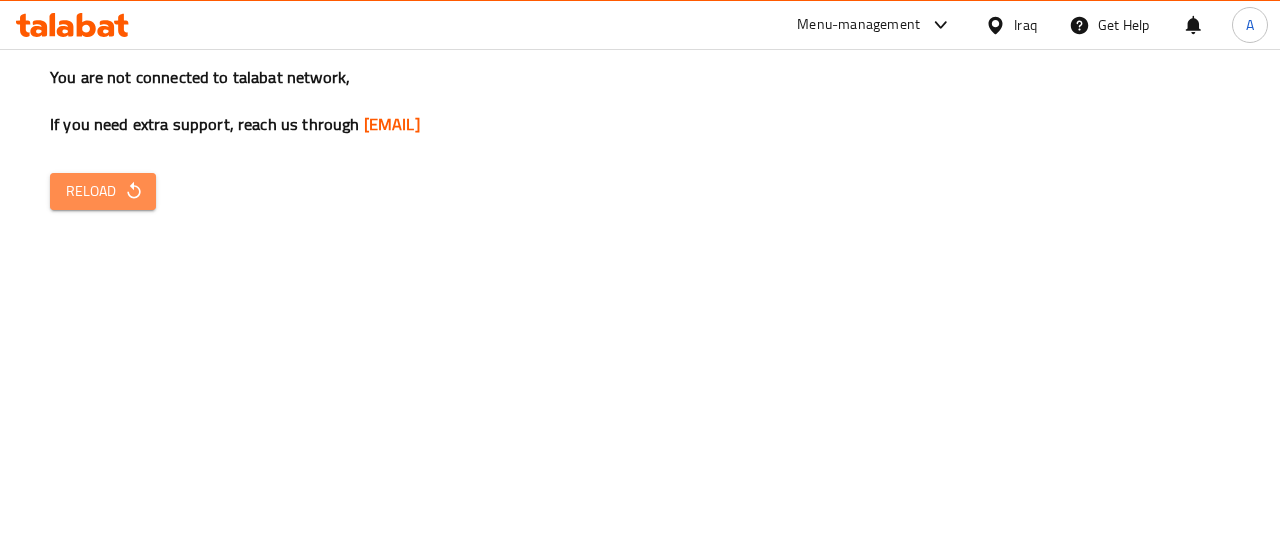 click on "Reload" at bounding box center [103, 191] 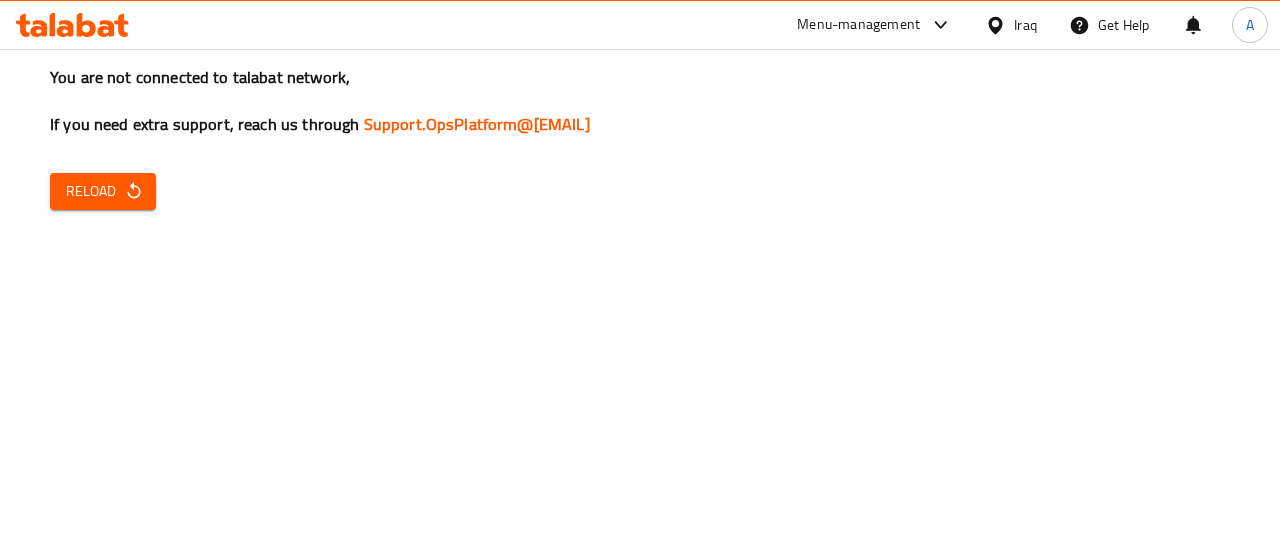 scroll, scrollTop: 0, scrollLeft: 0, axis: both 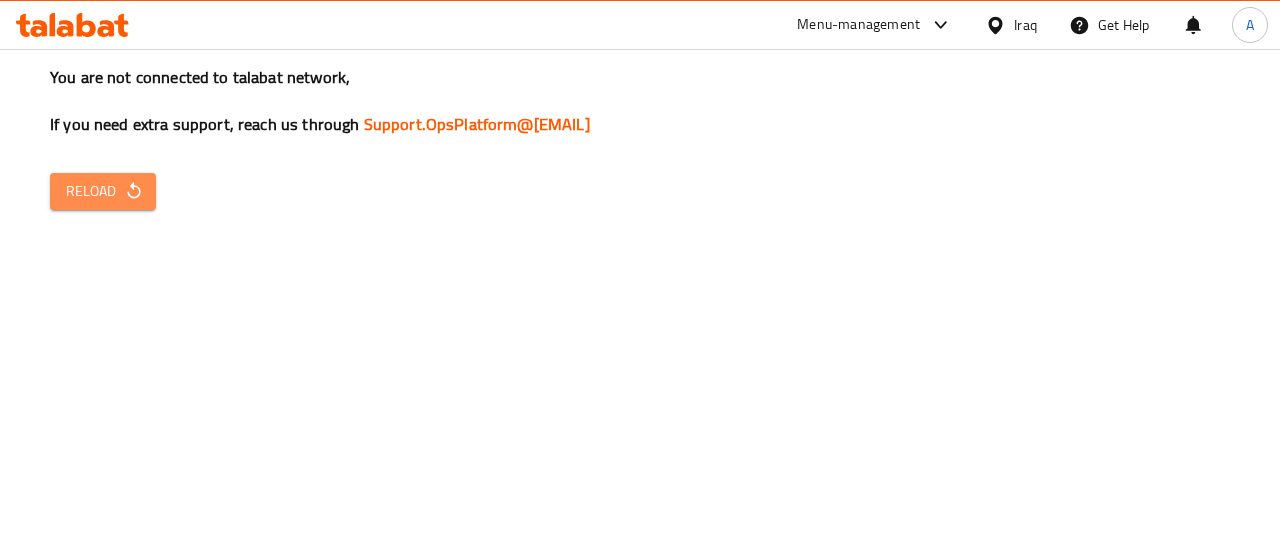 click on "Reload" at bounding box center (103, 191) 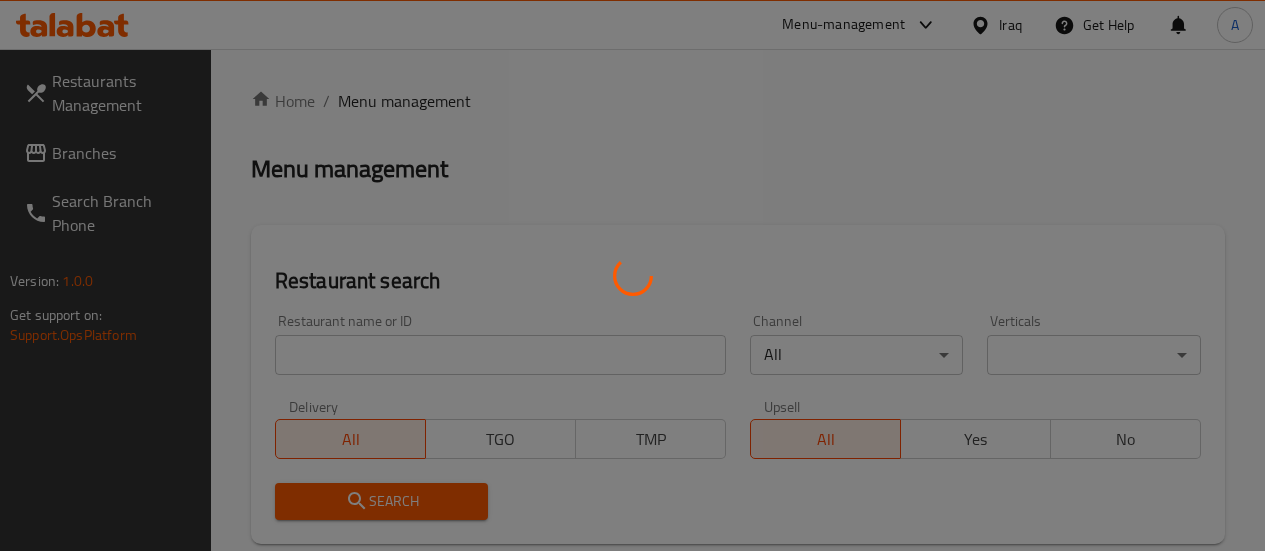 scroll, scrollTop: 0, scrollLeft: 0, axis: both 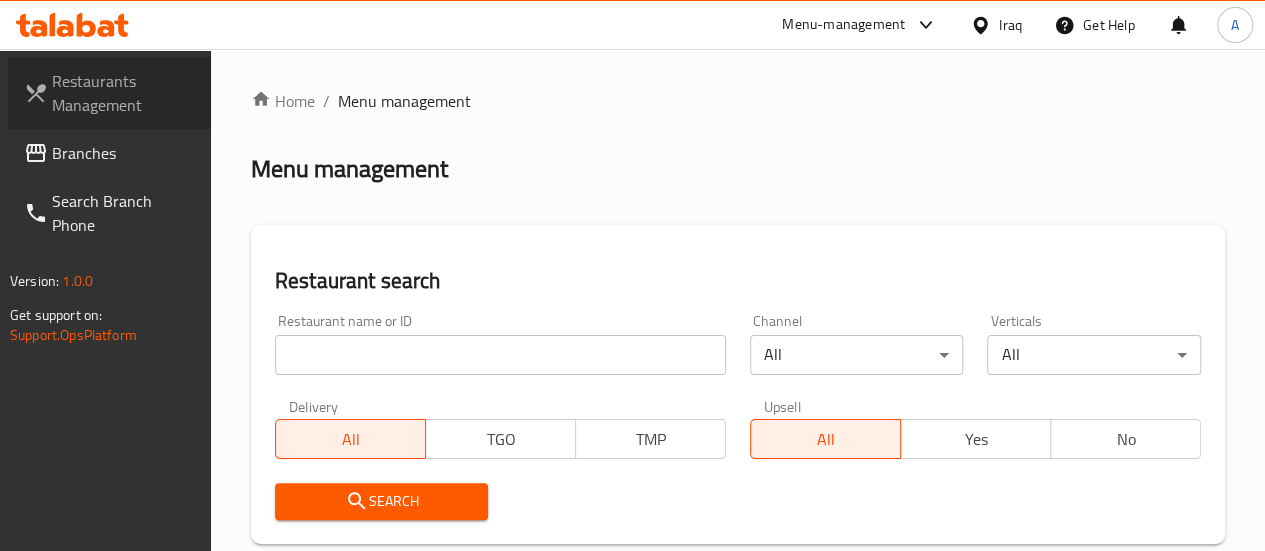 click on "Restaurants Management" at bounding box center (123, 93) 